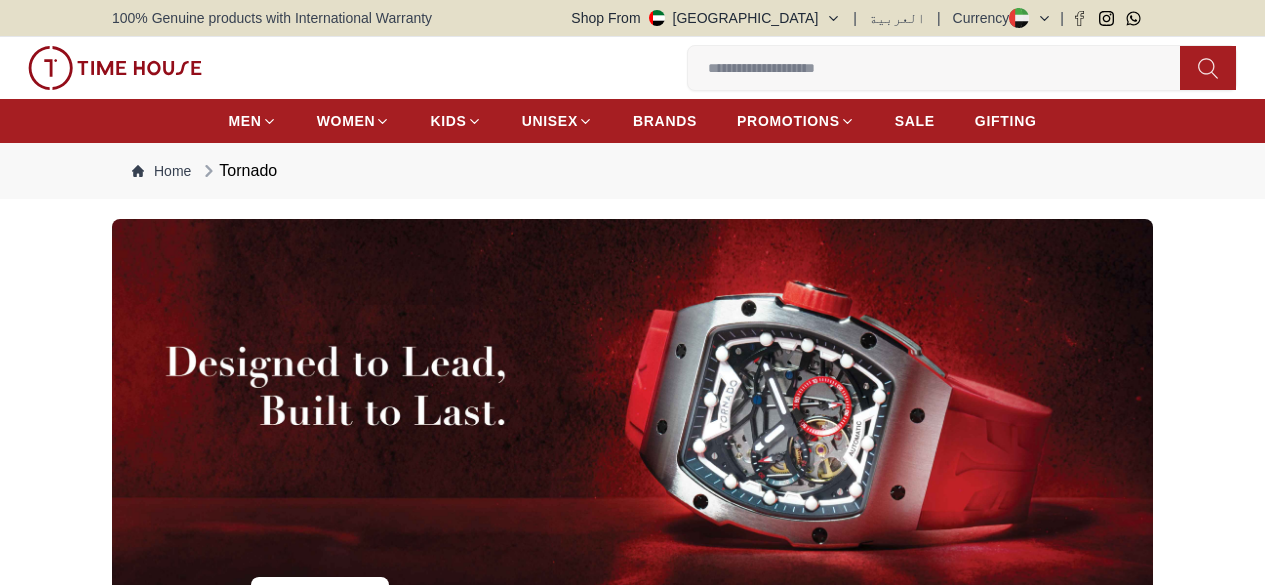 scroll, scrollTop: 0, scrollLeft: 0, axis: both 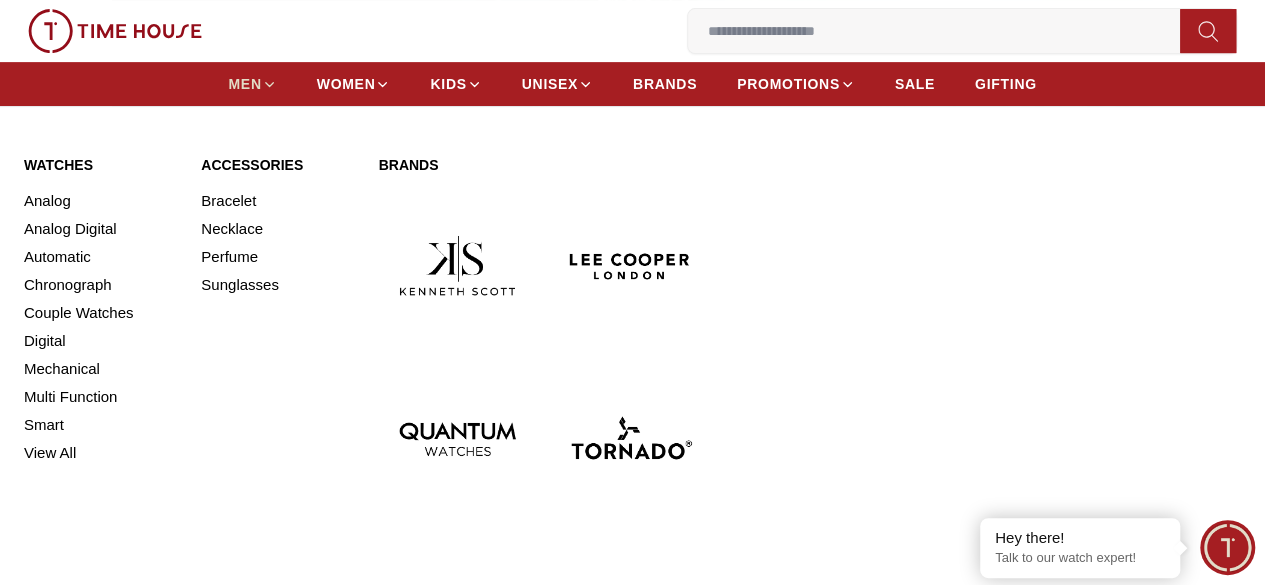 click on "MEN" at bounding box center [244, 84] 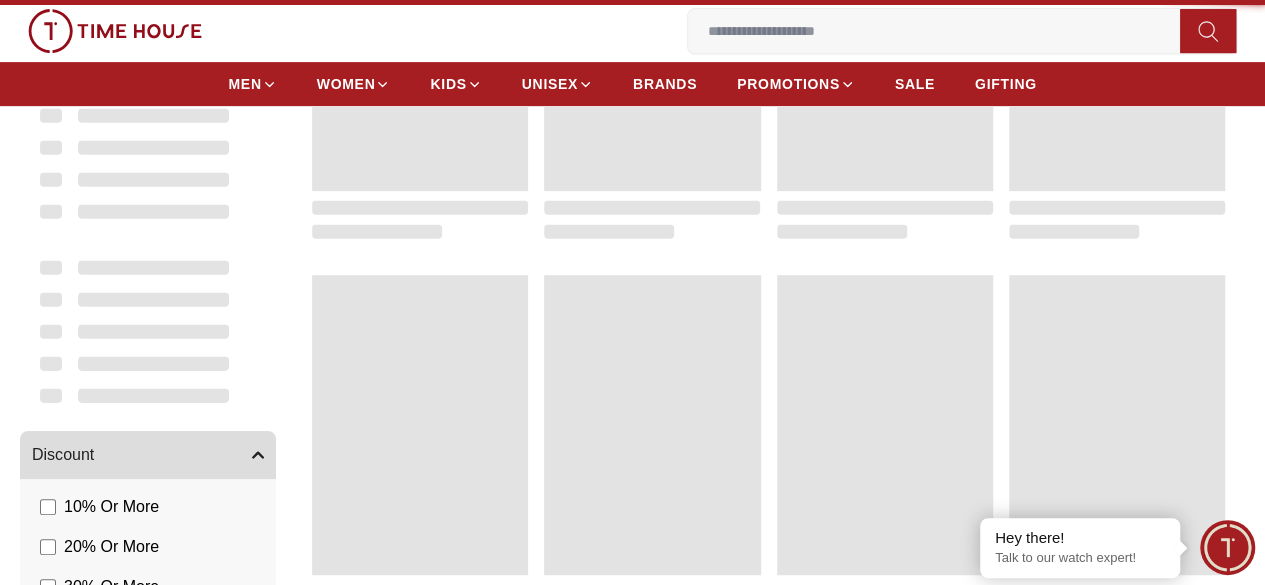 scroll, scrollTop: 0, scrollLeft: 0, axis: both 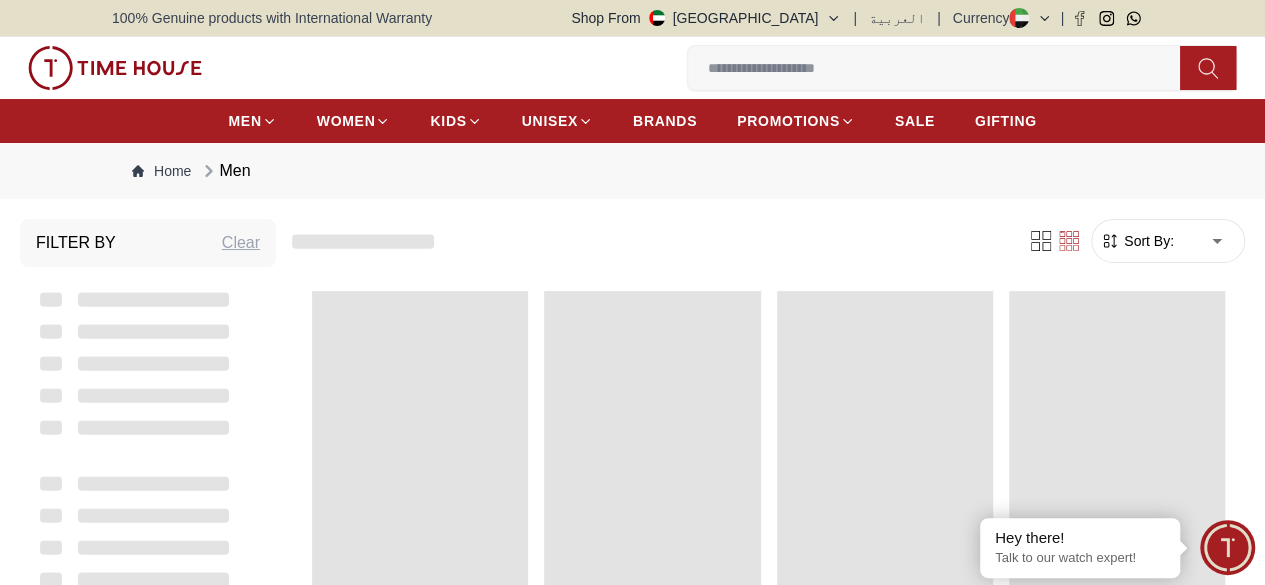 click at bounding box center (0, 0) 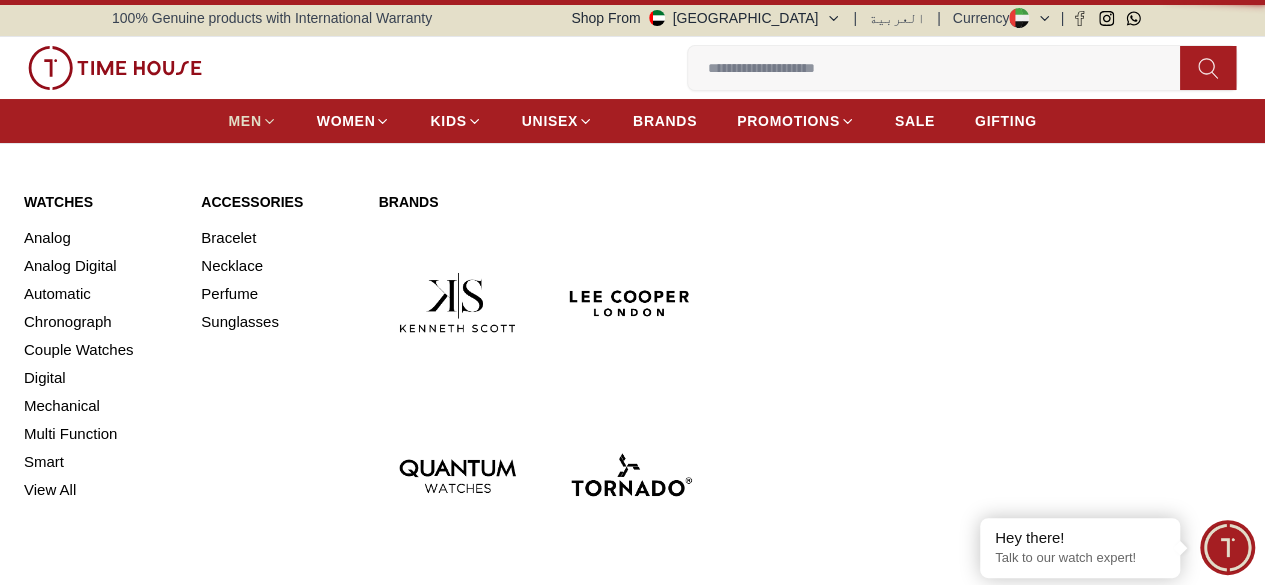 drag, startPoint x: 150, startPoint y: 115, endPoint x: 148, endPoint y: 127, distance: 12.165525 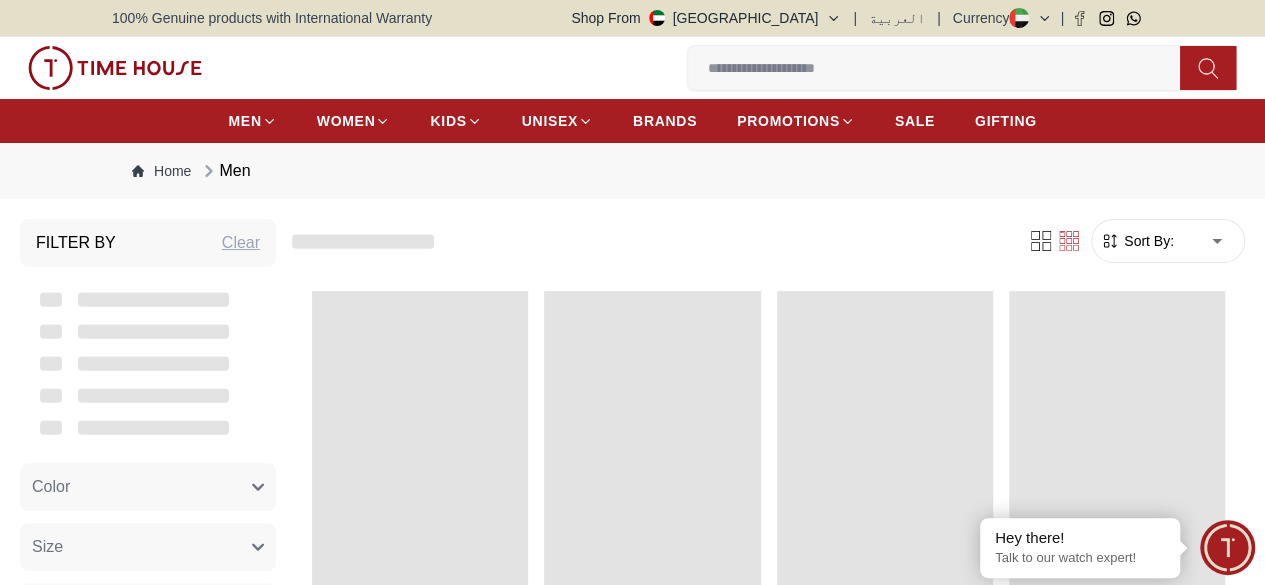 scroll, scrollTop: 133, scrollLeft: 0, axis: vertical 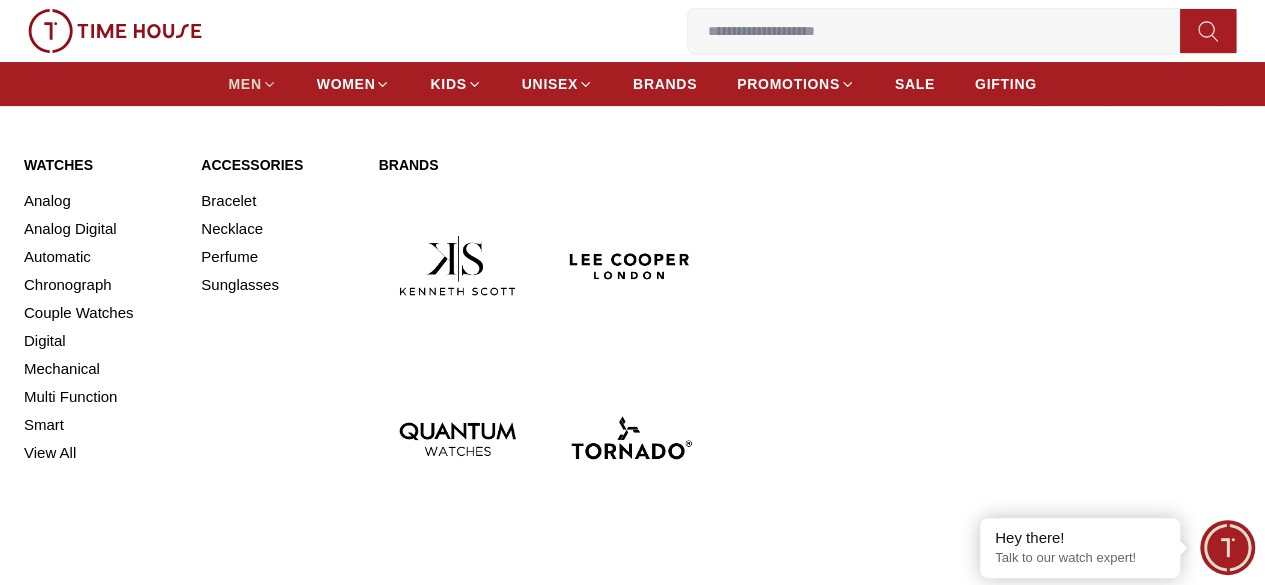 click on "MEN" at bounding box center [244, 84] 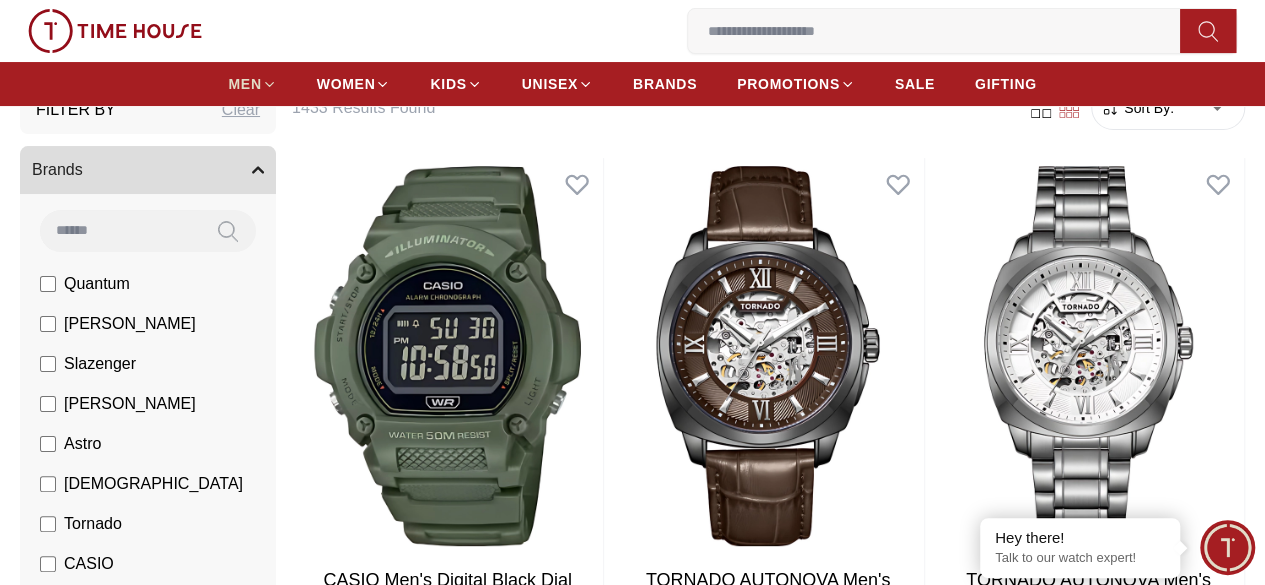 click on "MEN" at bounding box center (244, 84) 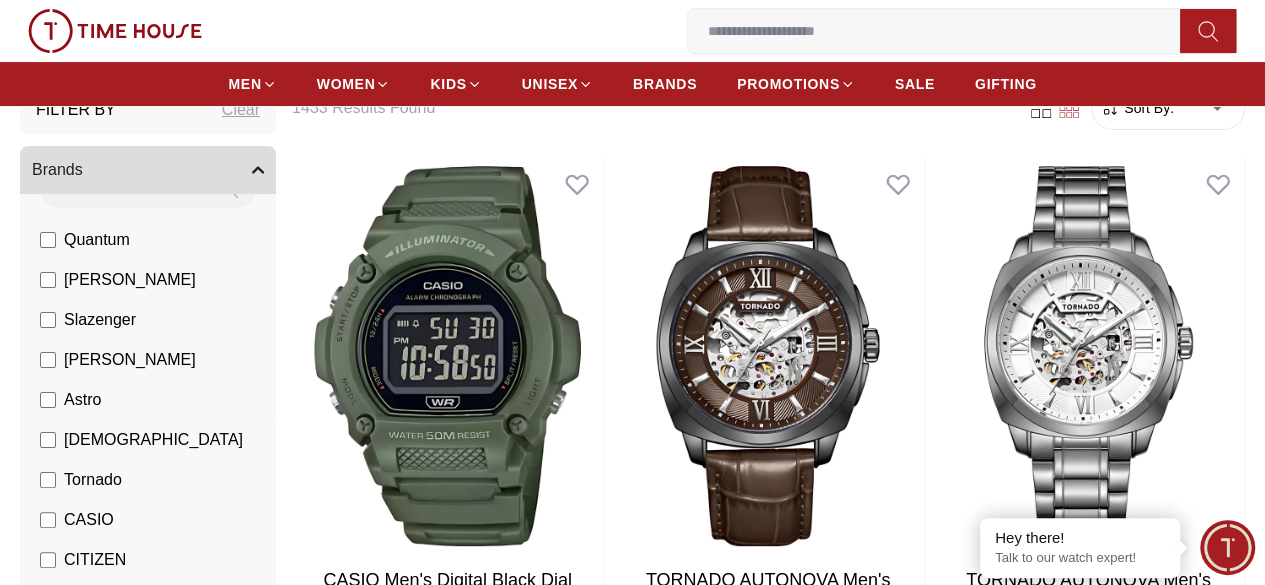 scroll, scrollTop: 66, scrollLeft: 0, axis: vertical 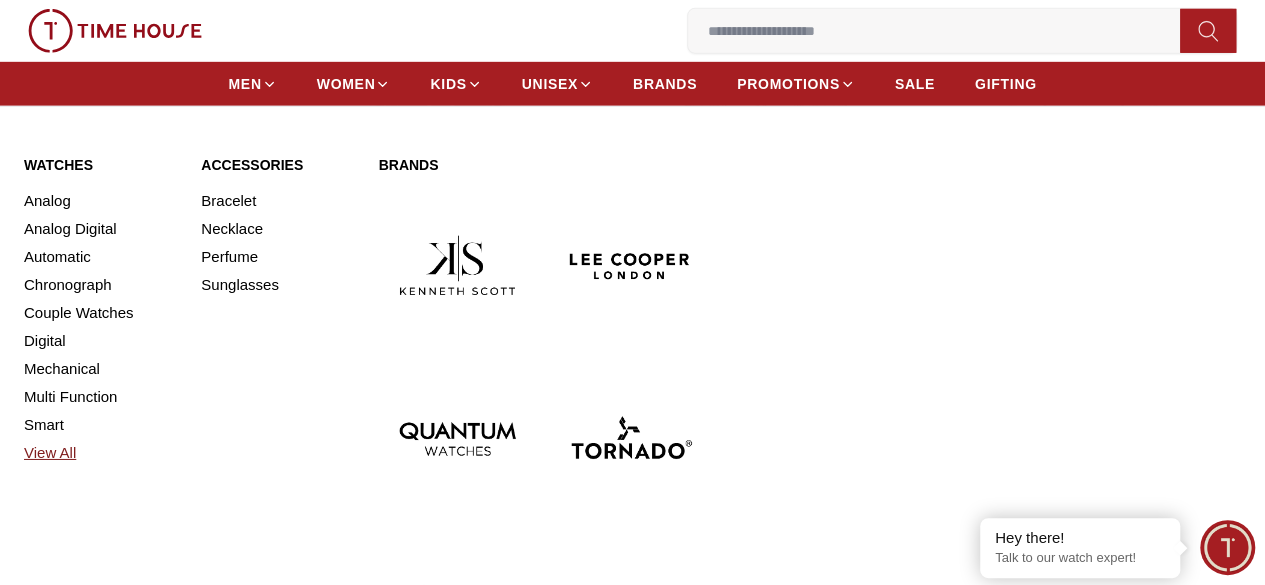 click on "View All" at bounding box center [100, 453] 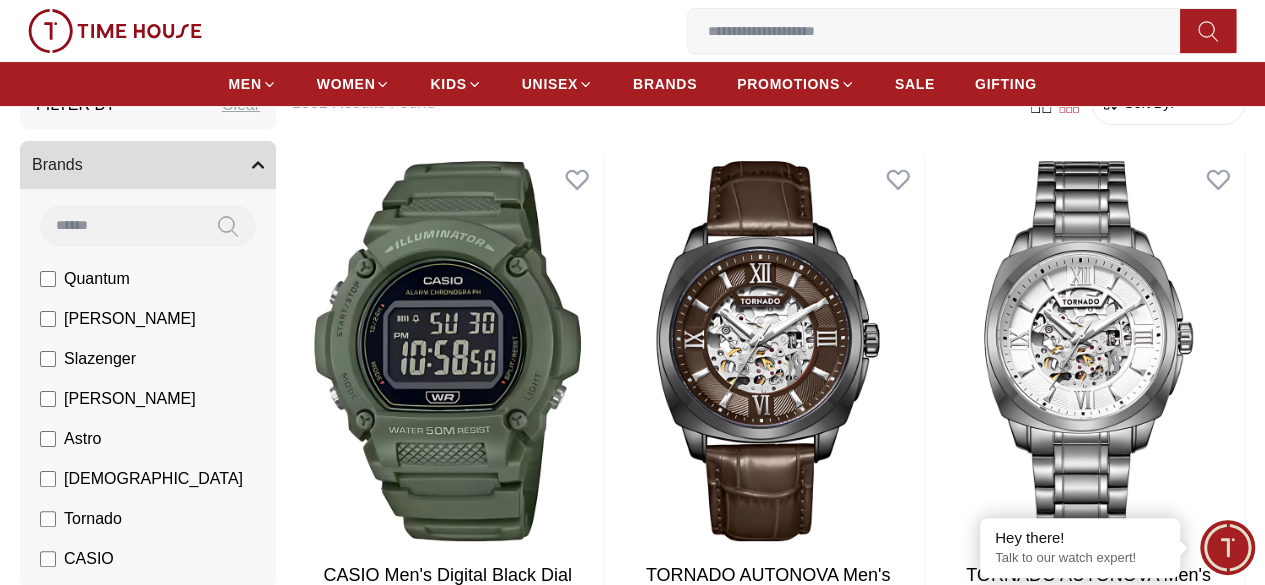 scroll, scrollTop: 0, scrollLeft: 0, axis: both 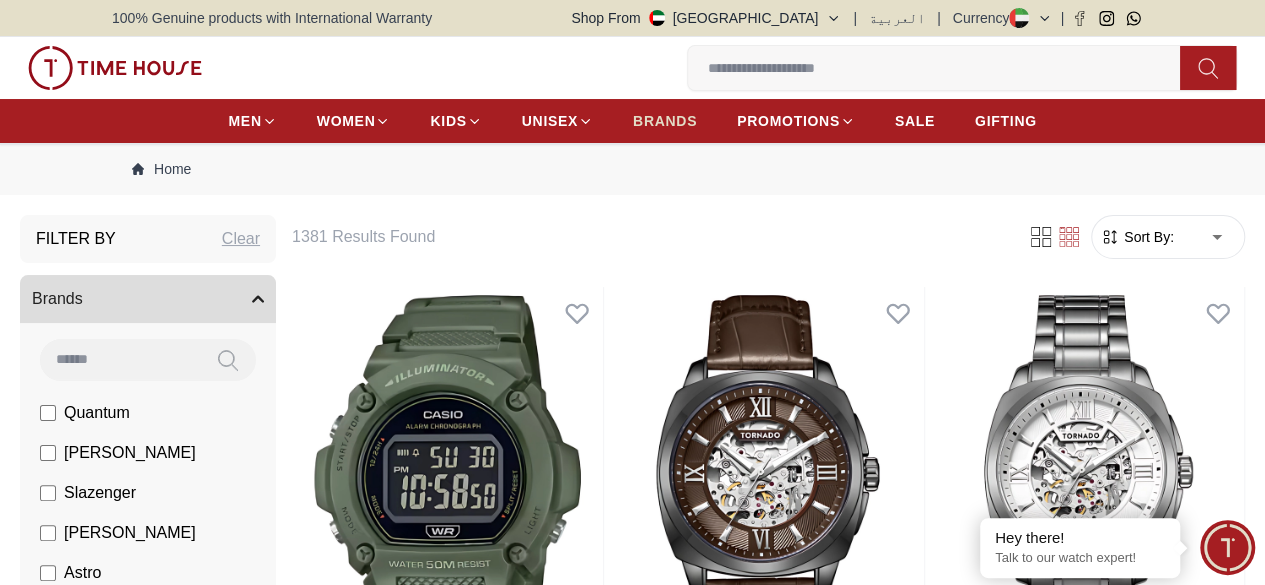 click on "BRANDS" at bounding box center (665, 121) 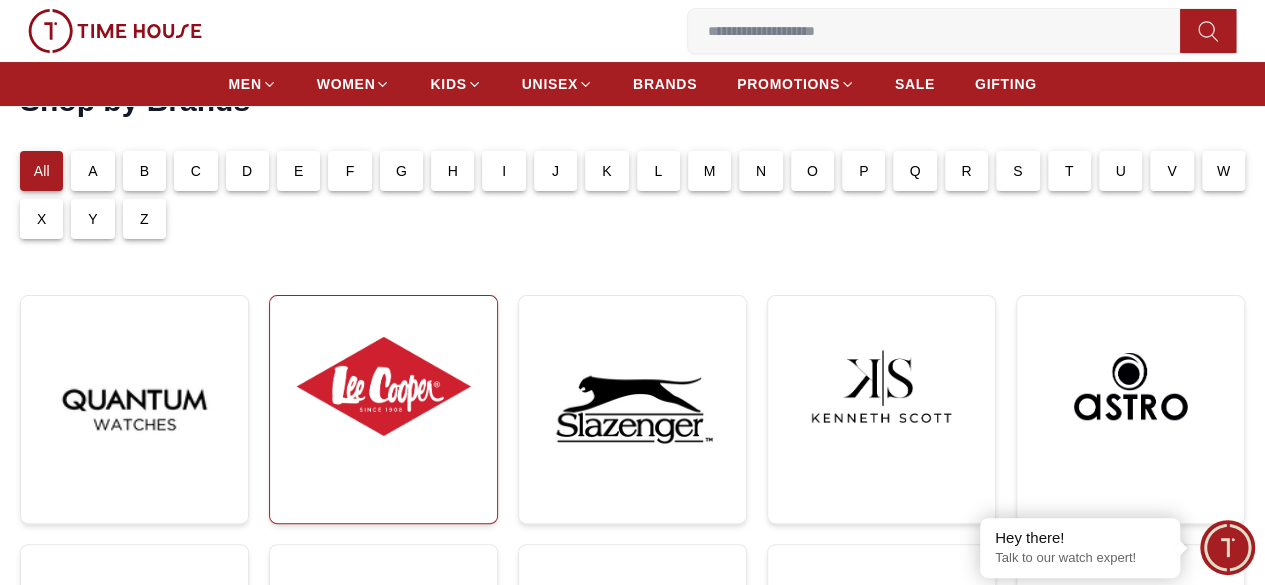 scroll, scrollTop: 133, scrollLeft: 0, axis: vertical 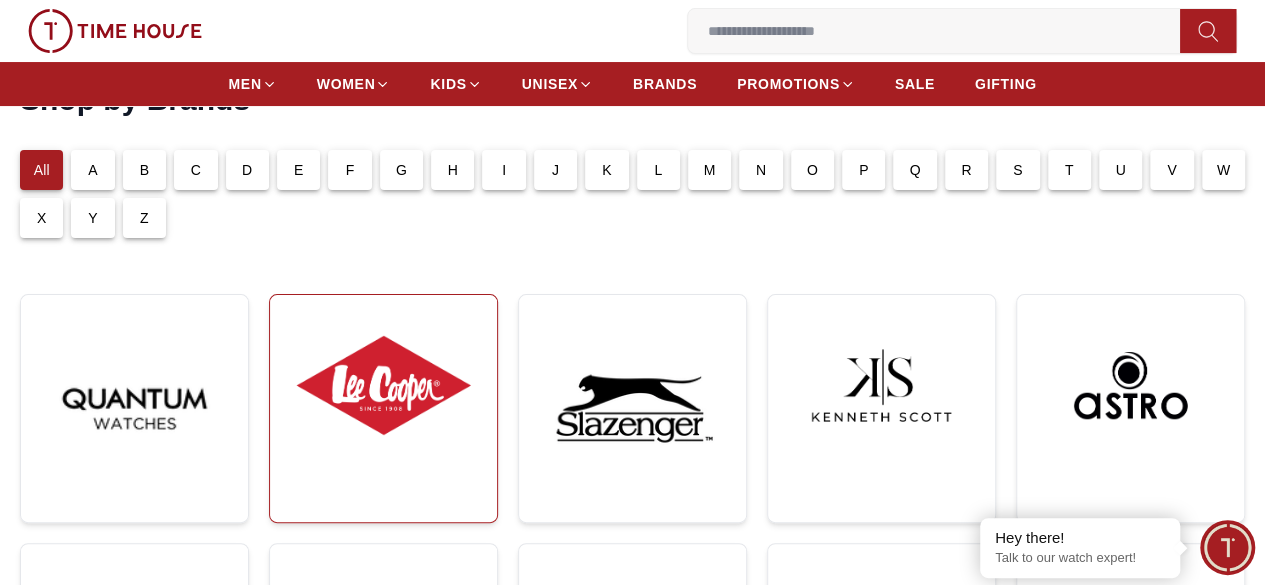 click at bounding box center (383, 385) 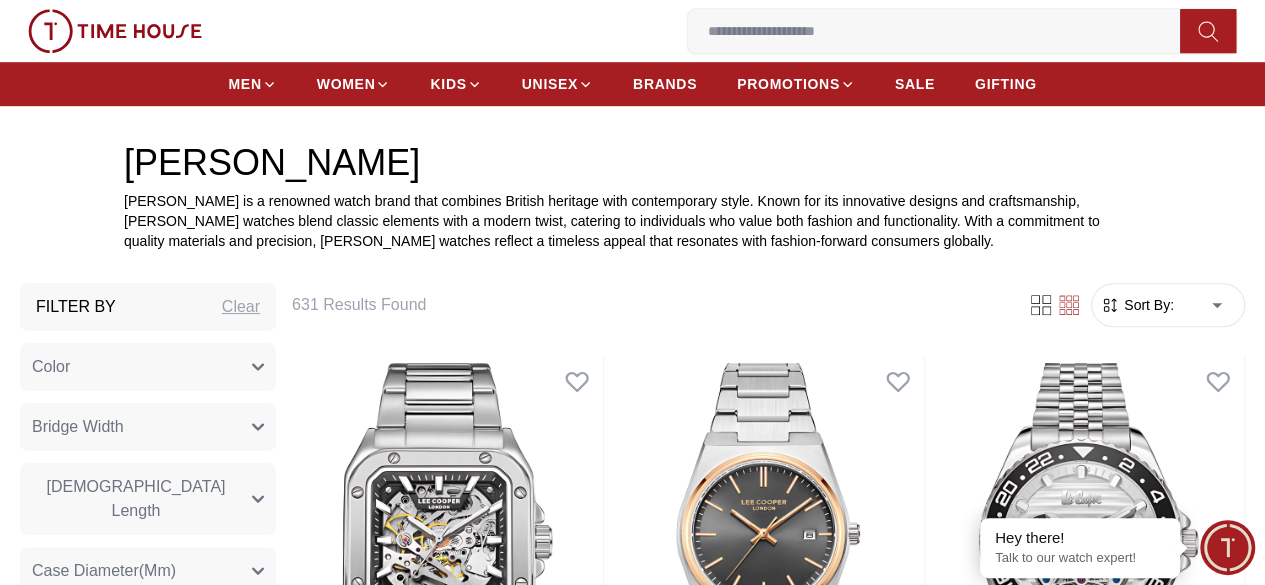 scroll, scrollTop: 600, scrollLeft: 0, axis: vertical 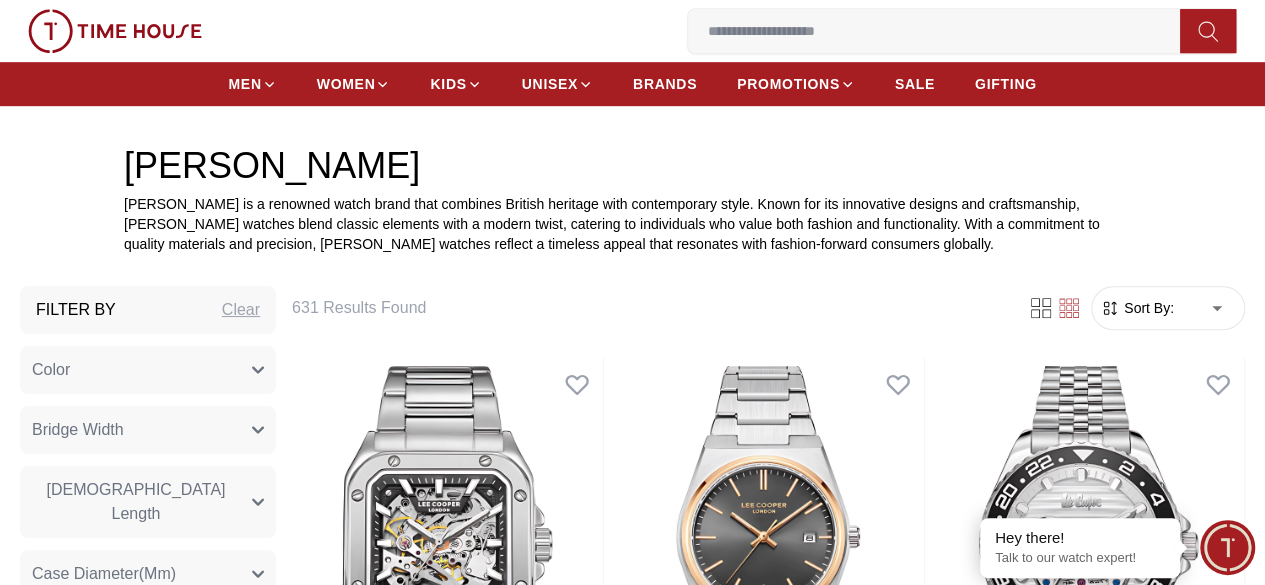 click on "Sort By:" at bounding box center (1147, 308) 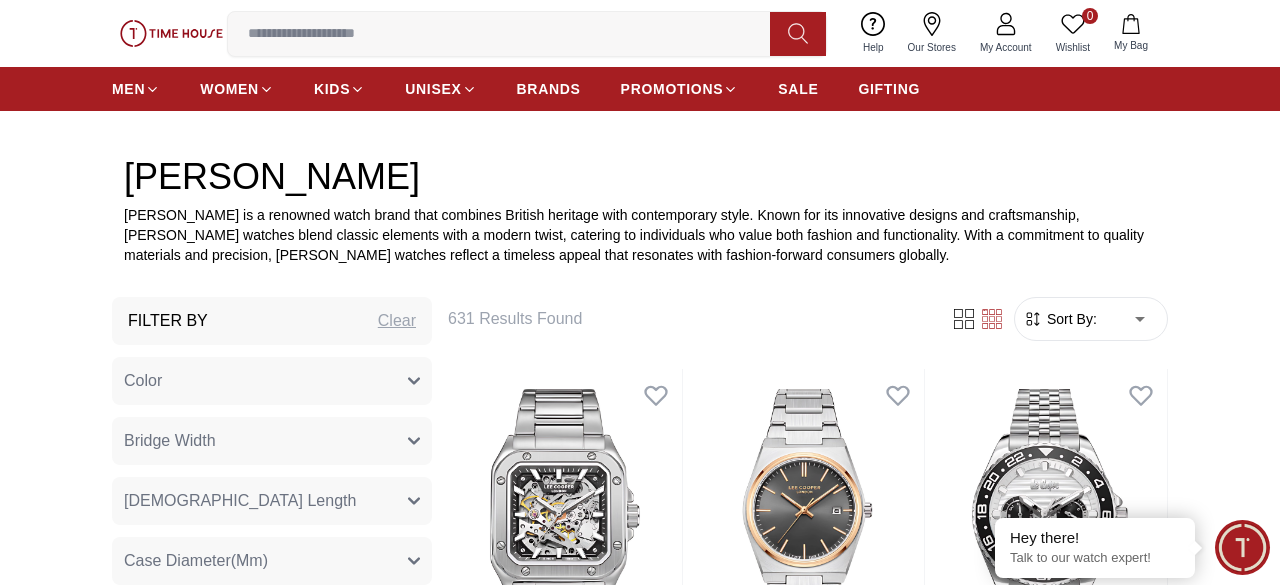 click on "100% Genuine products with International Warranty Shop From UAE | العربية |  Currency   | 0 Wishlist Help Our Stores My Account 0 Wishlist My Bag MEN WOMEN KIDS UNISEX BRANDS PROMOTIONS SALE GIFTING Home Lee-Cooper Lee Cooper Lee Cooper is a renowned watch brand that combines British heritage with contemporary style. Known for its innovative designs and craftsmanship, Lee Cooper watches blend classic elements with a modern twist, catering to individuals who value both fashion and functionality. With a commitment to quality materials and precision, Lee Cooper watches reflect a timeless appeal that resonates with fashion-forward consumers globally.    Filter By Clear Color Black Green Blue Red Dark Blue Silver Silver / Black Rose Gold Grey White Mop Silver / Silver Dark Blue / Silver Silver / Gold Silver / Rose Gold Black / Black Yellow Brown White Mop / Silver Blue / Rose Gold Pink Green /Silver Purple Silver Silver Silver / Blue Bridge Width 19 mm 21 mm 22 mm -2 mm 2 mm 18 mm 17 mm 14 mm 16 mm -1 mm" at bounding box center (640, 2104) 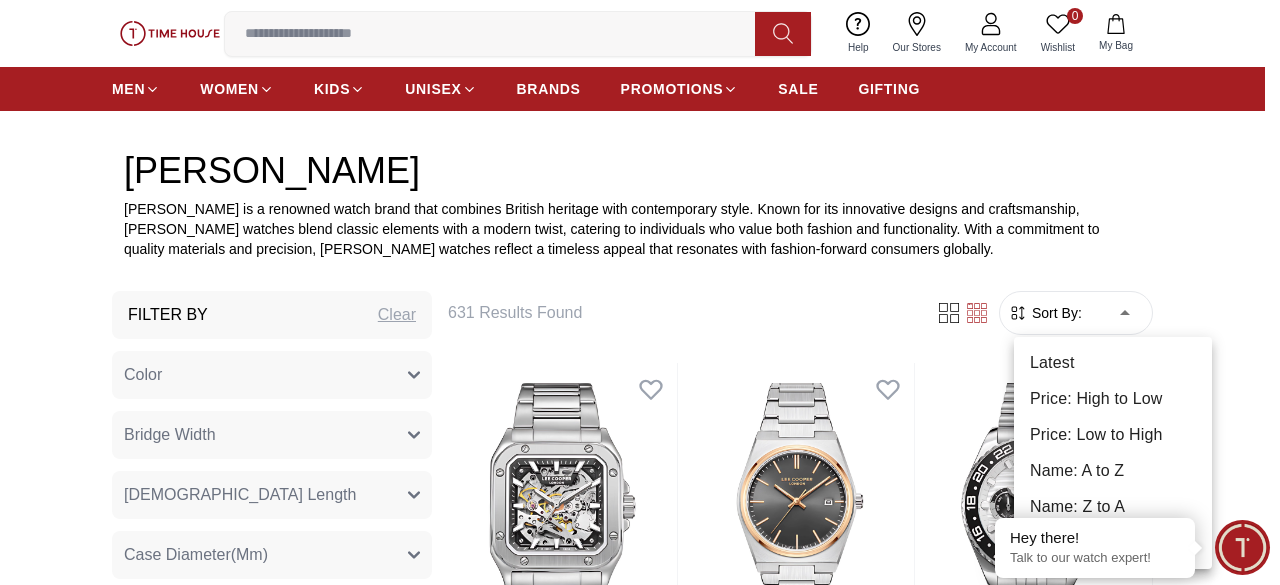 click on "Name: A to Z" at bounding box center (1113, 471) 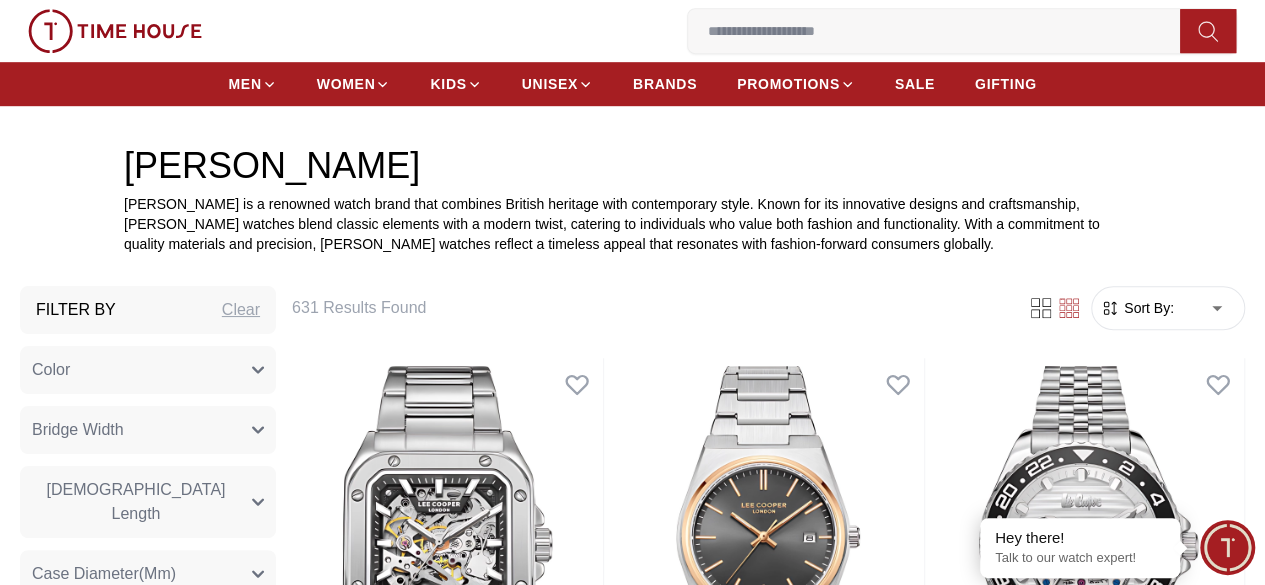 type on "*" 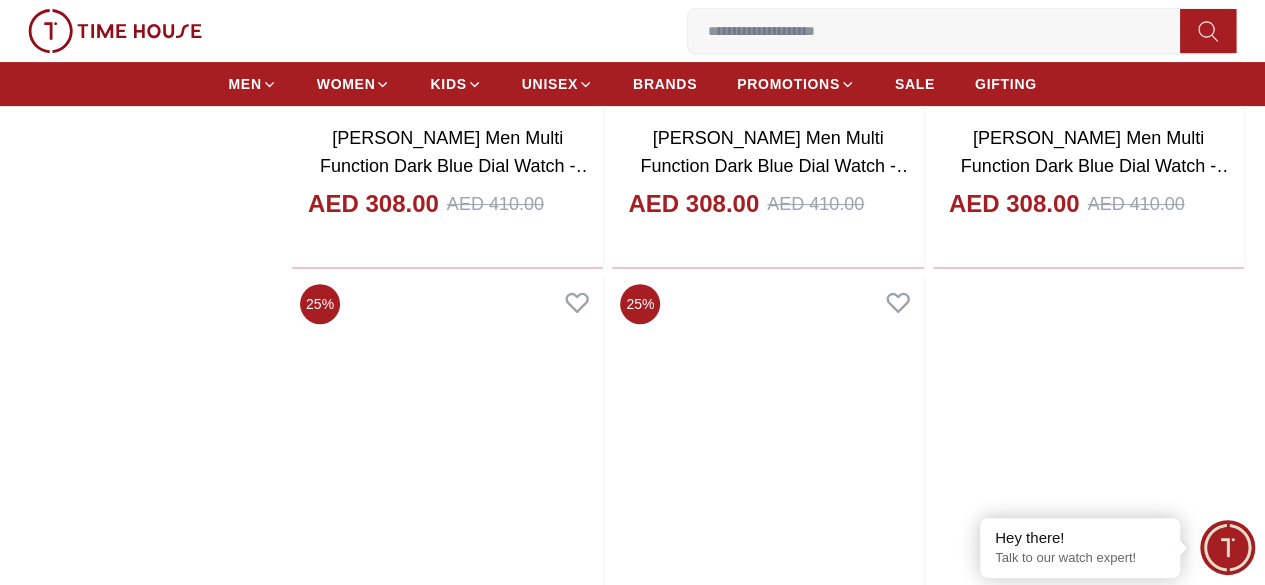 scroll, scrollTop: 4066, scrollLeft: 0, axis: vertical 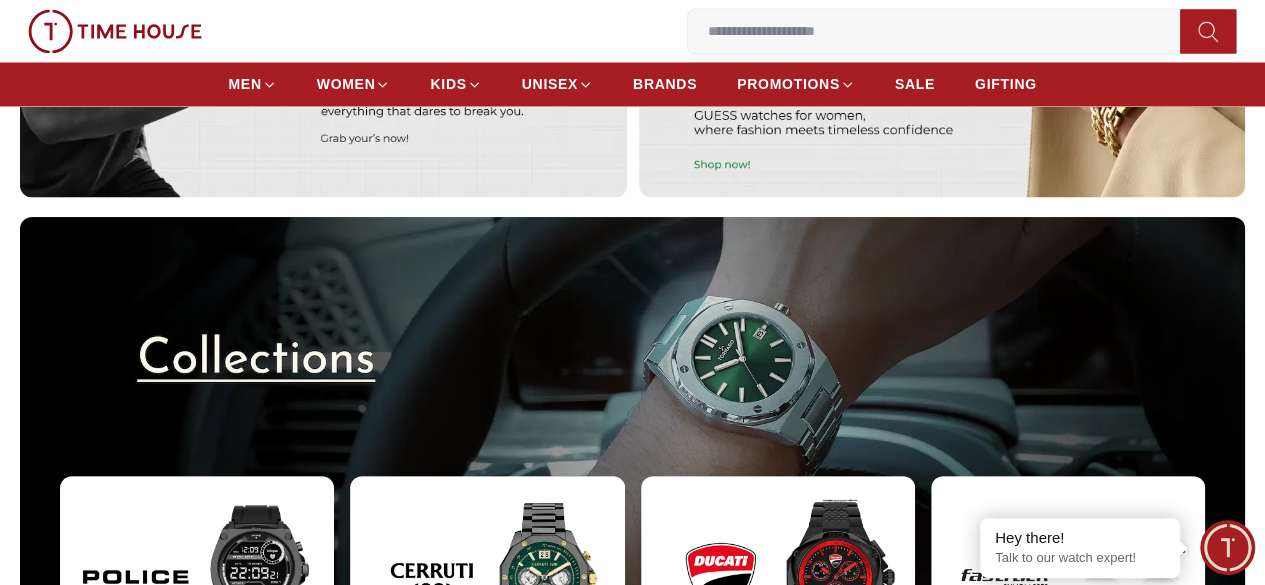 click at bounding box center [778, 580] 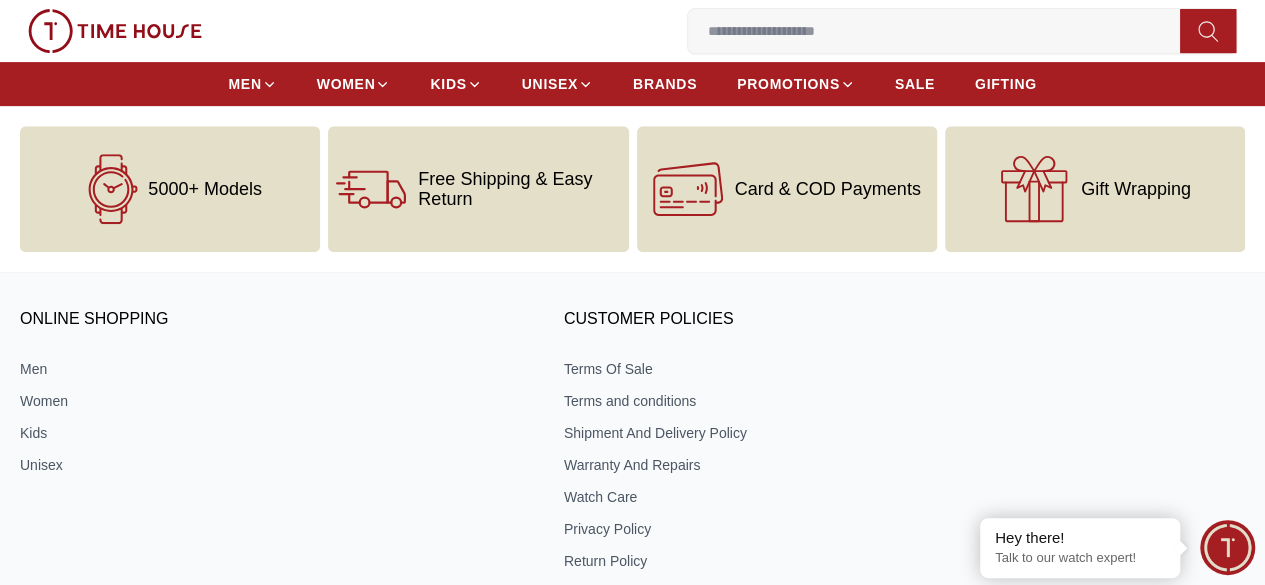 scroll, scrollTop: 4187, scrollLeft: 0, axis: vertical 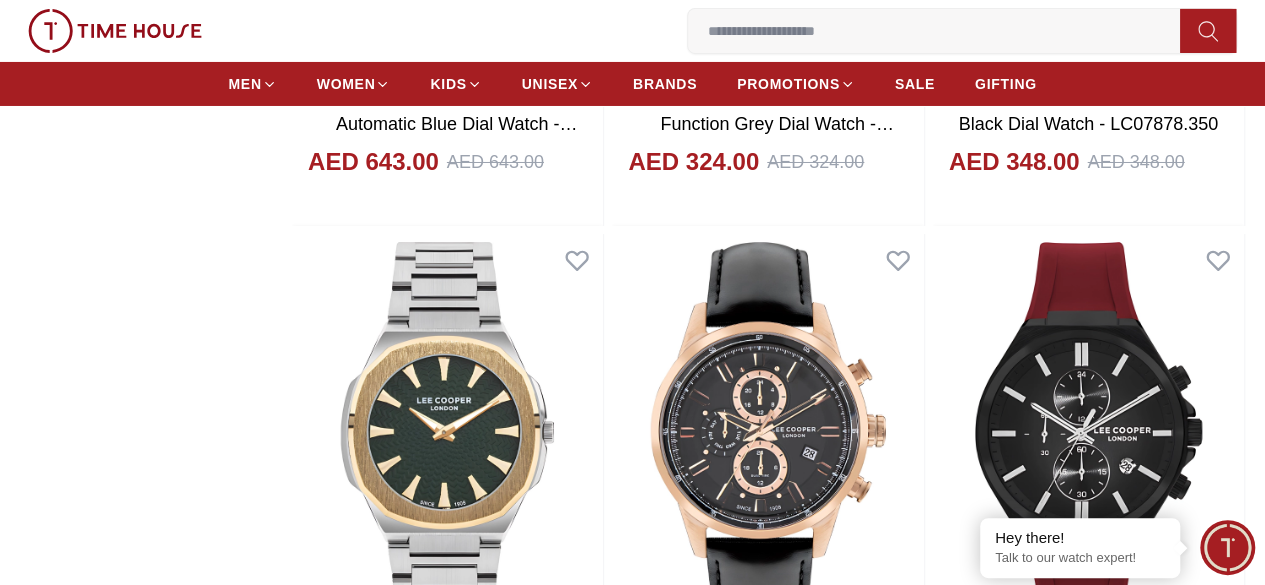 click at bounding box center (767, 992) 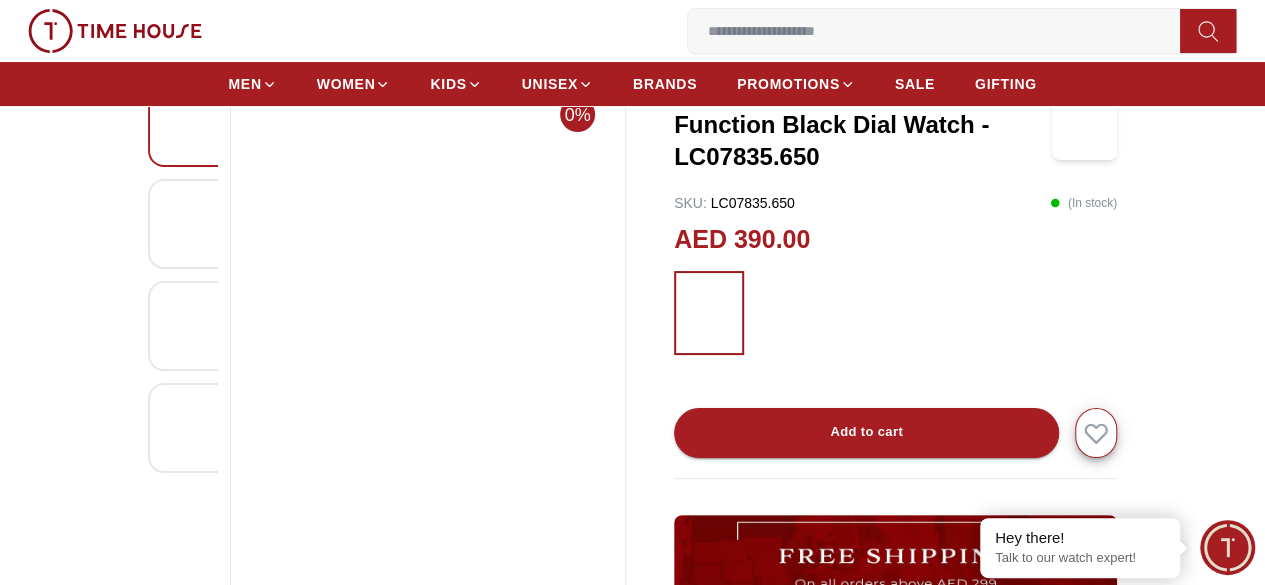scroll, scrollTop: 200, scrollLeft: 0, axis: vertical 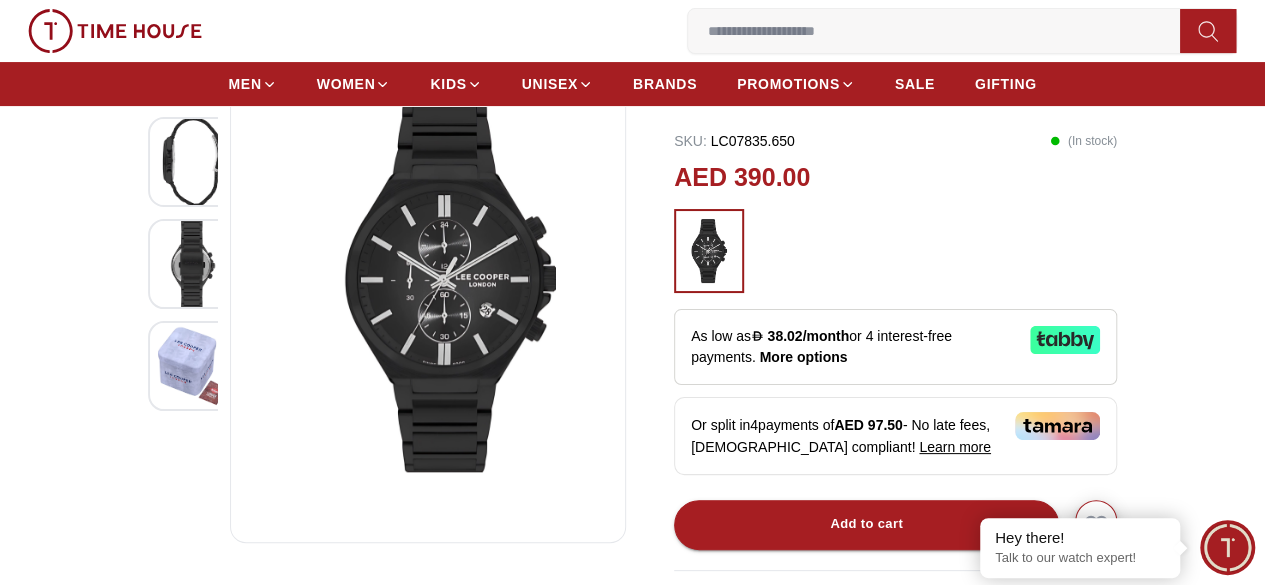 click at bounding box center [193, 264] 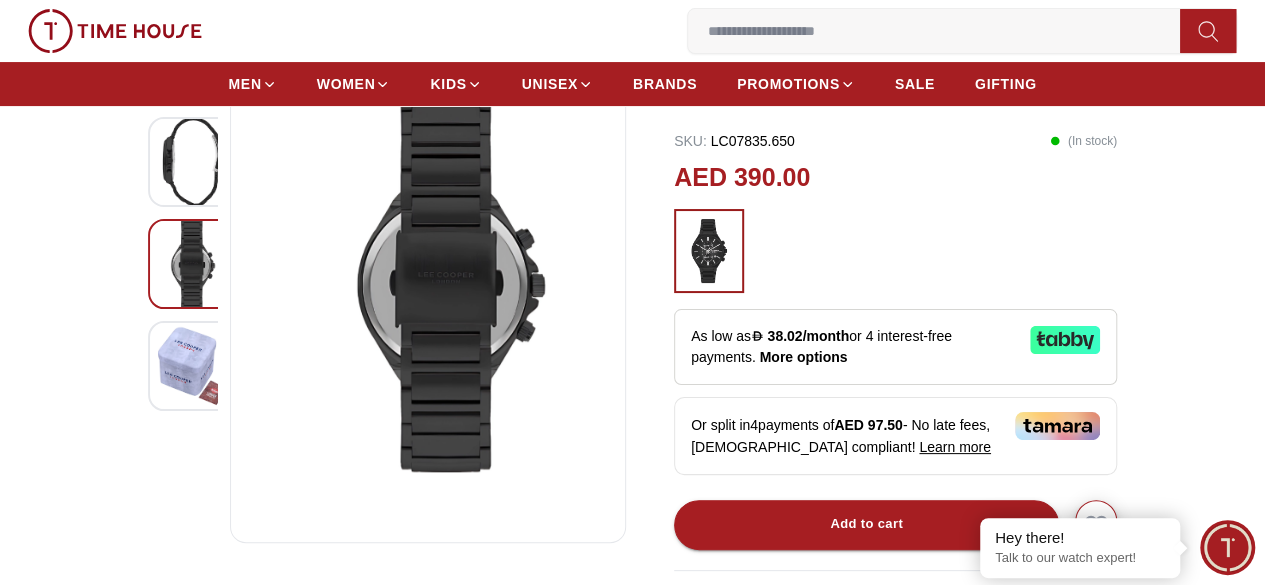 click at bounding box center (193, 366) 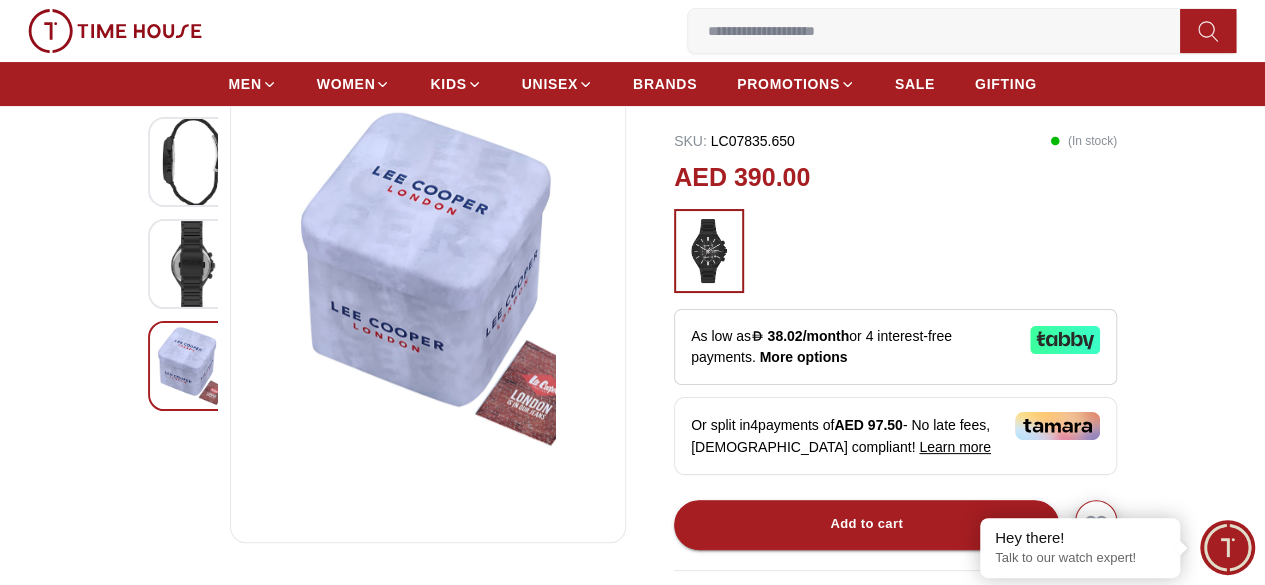 click at bounding box center [193, 162] 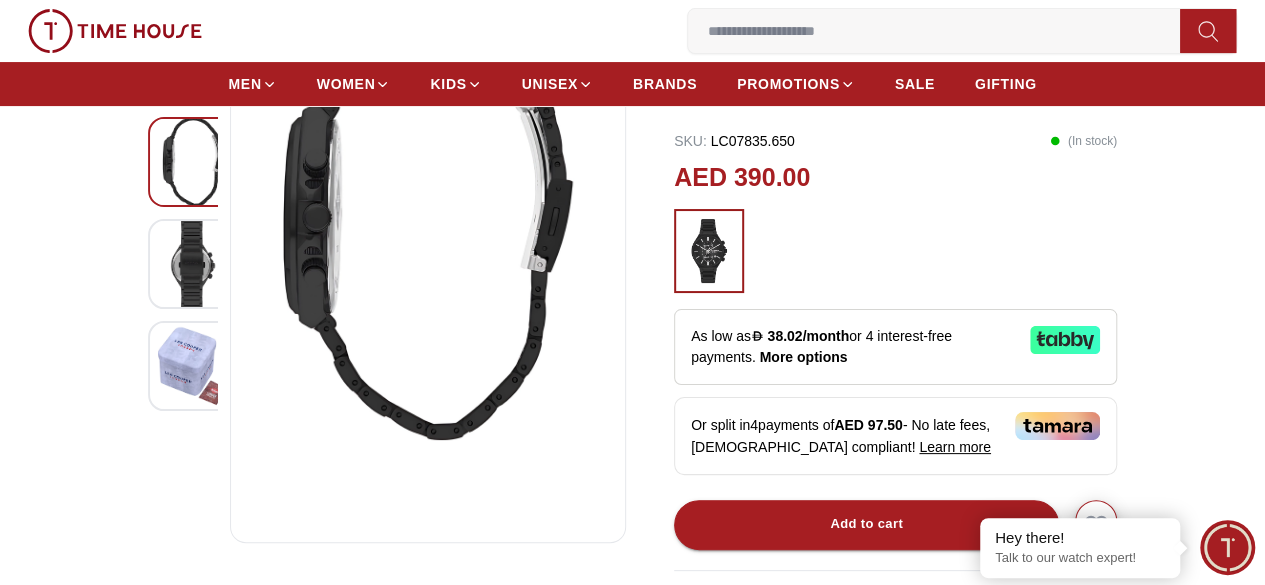 scroll, scrollTop: 0, scrollLeft: 0, axis: both 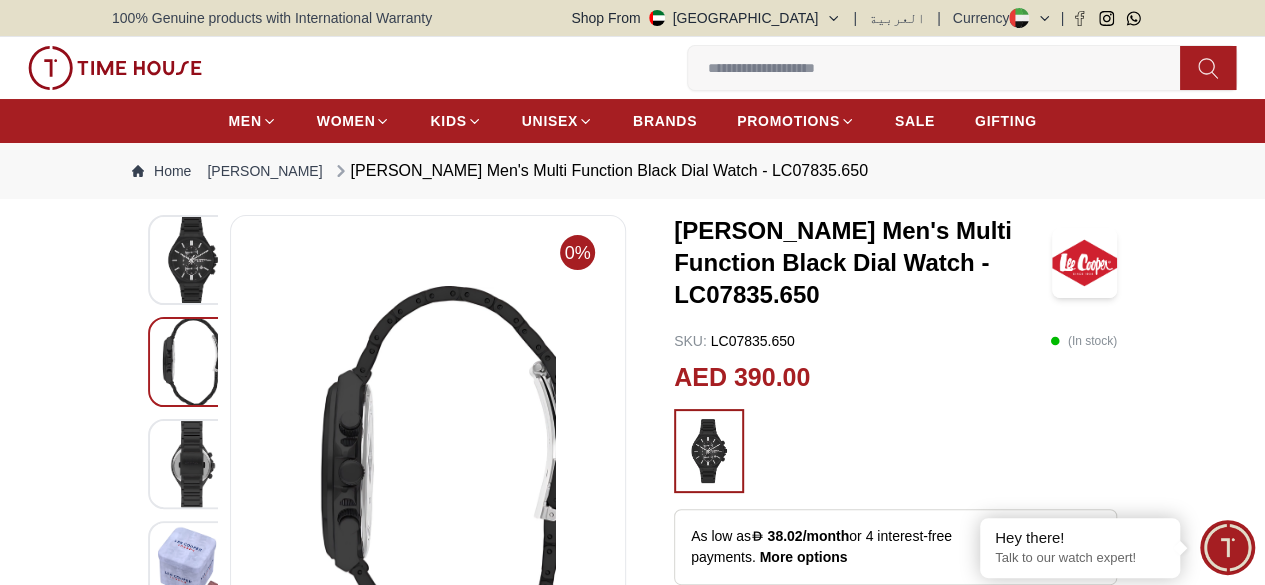 click at bounding box center [193, 260] 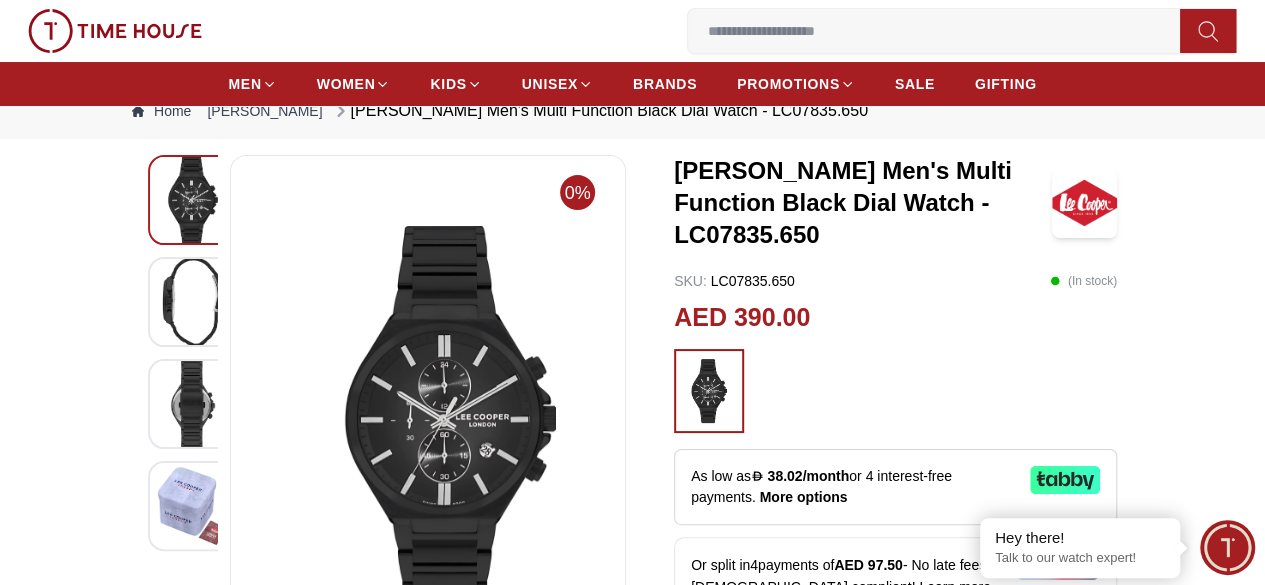scroll, scrollTop: 133, scrollLeft: 0, axis: vertical 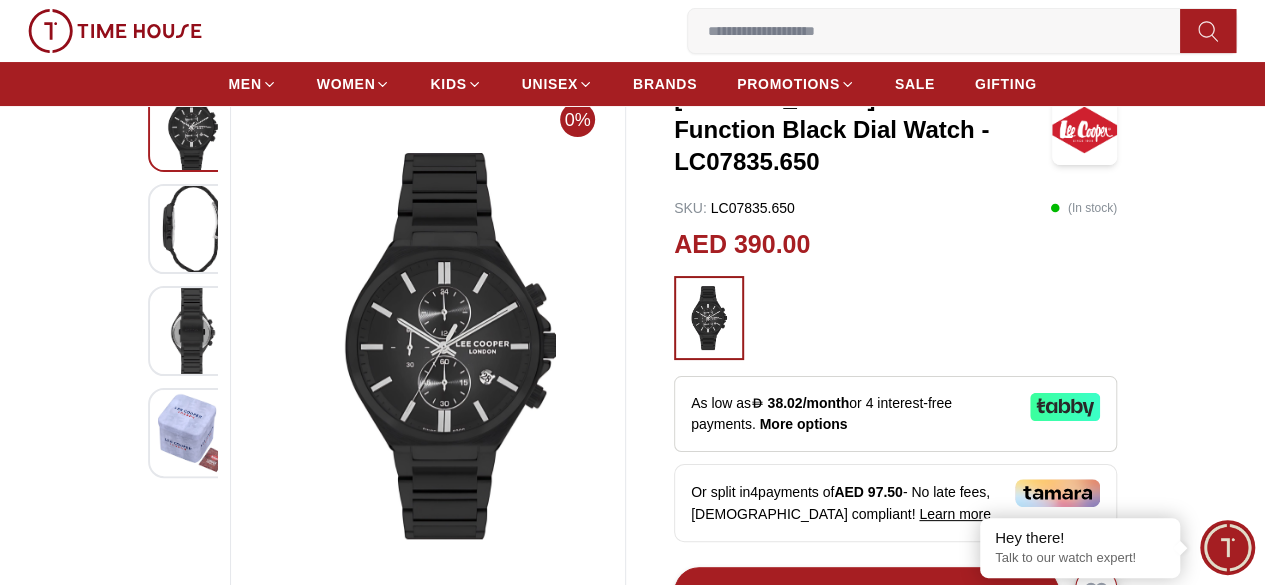 click at bounding box center (709, 318) 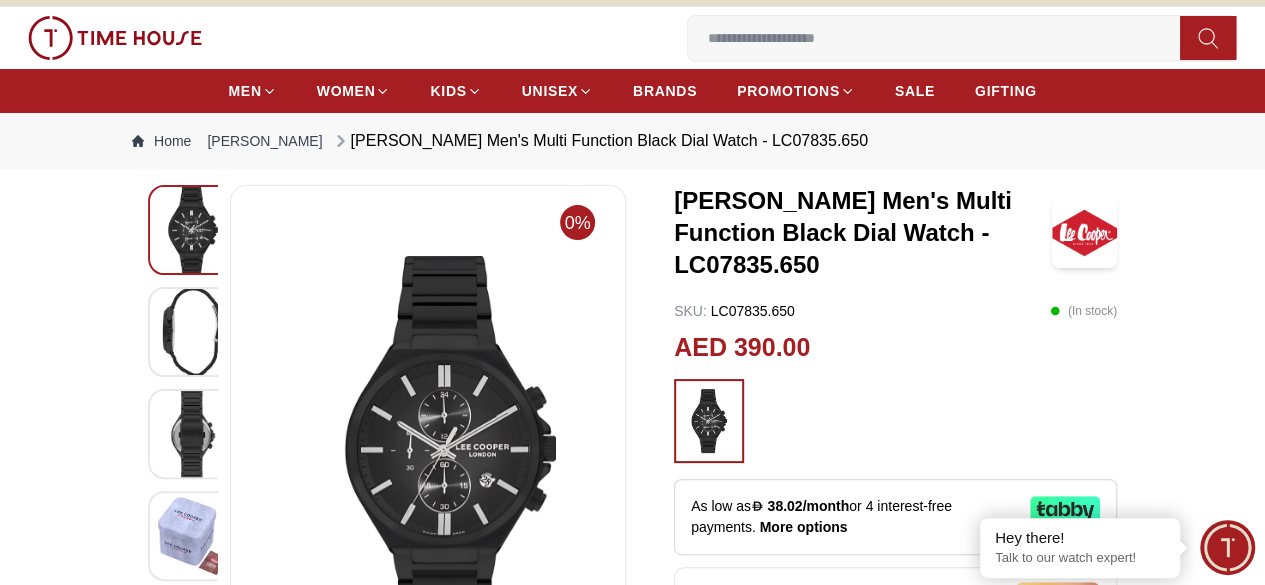 scroll, scrollTop: 0, scrollLeft: 0, axis: both 